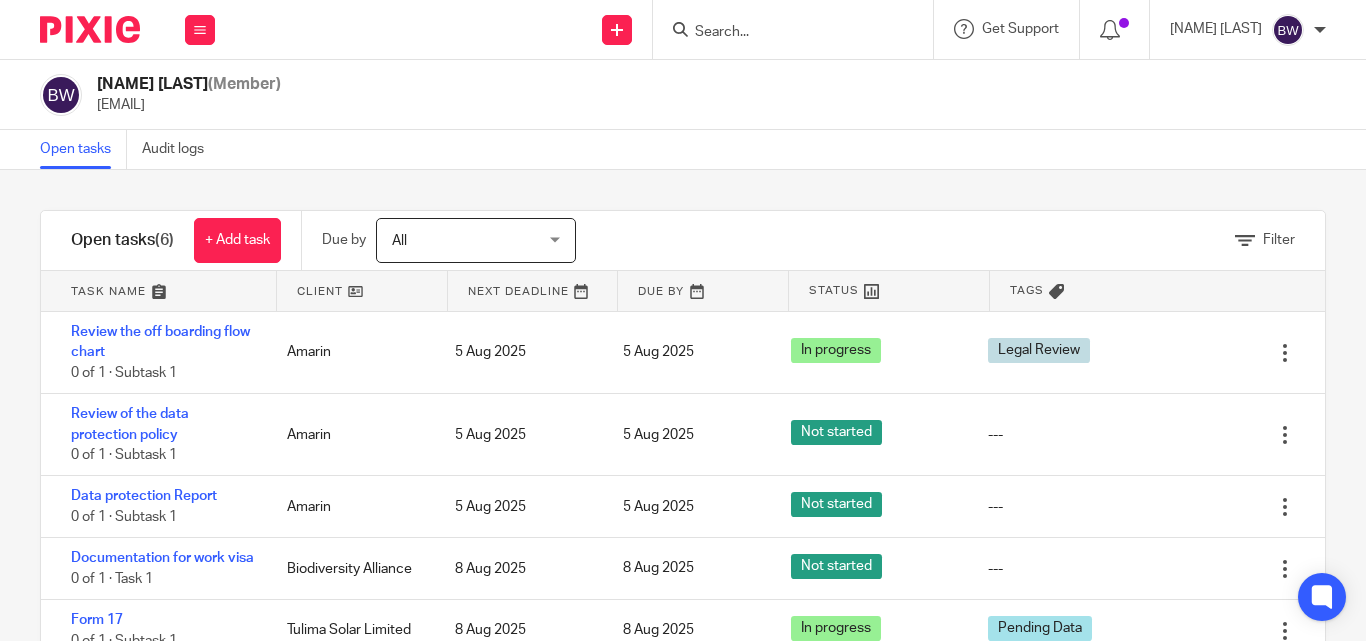 scroll, scrollTop: 0, scrollLeft: 0, axis: both 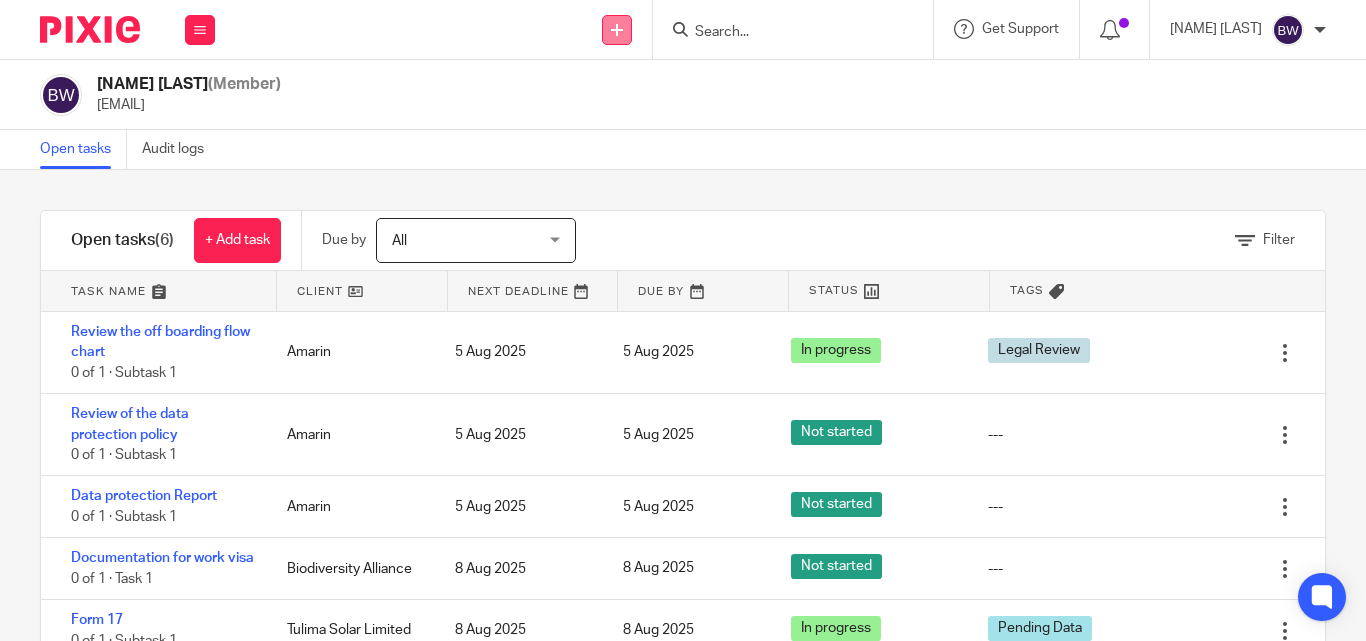 click at bounding box center (617, 30) 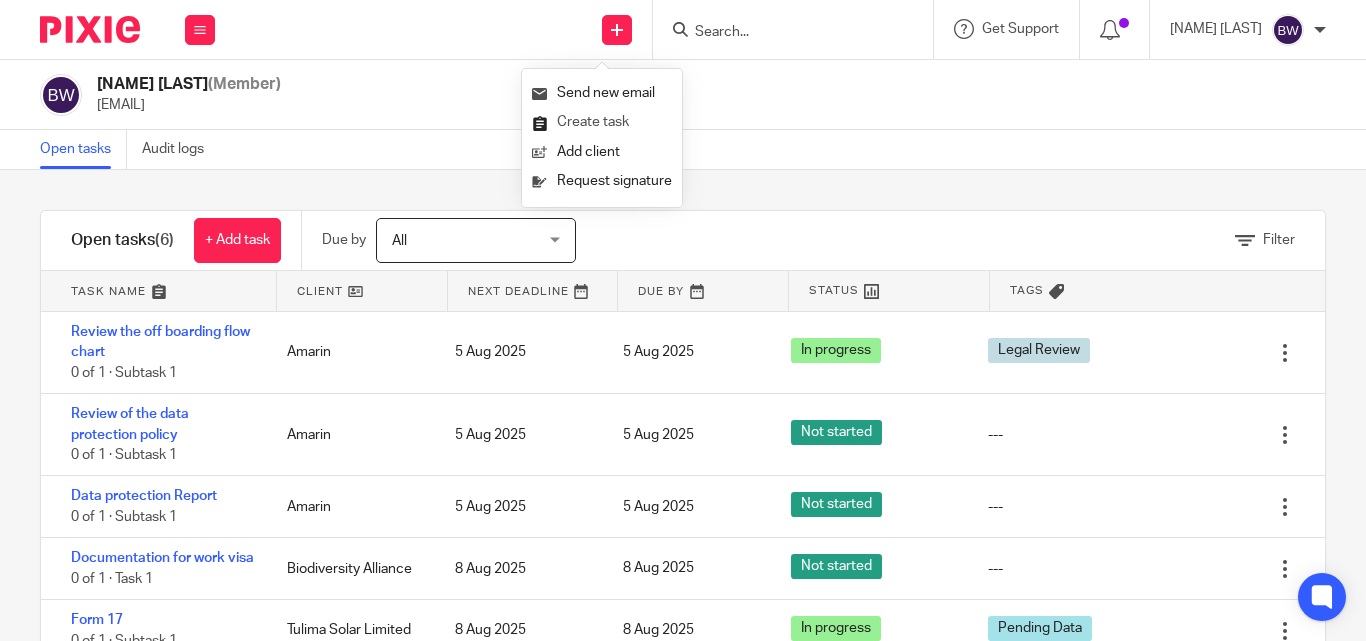 click on "Create task" at bounding box center (602, 122) 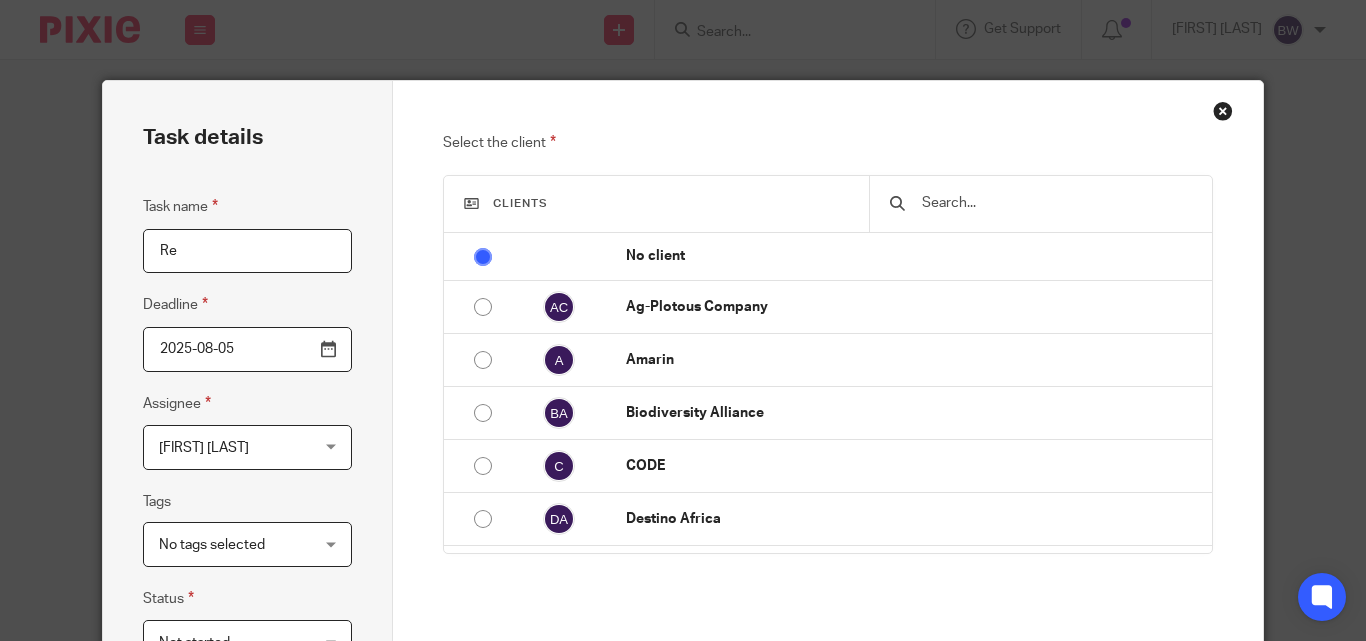 scroll, scrollTop: 0, scrollLeft: 0, axis: both 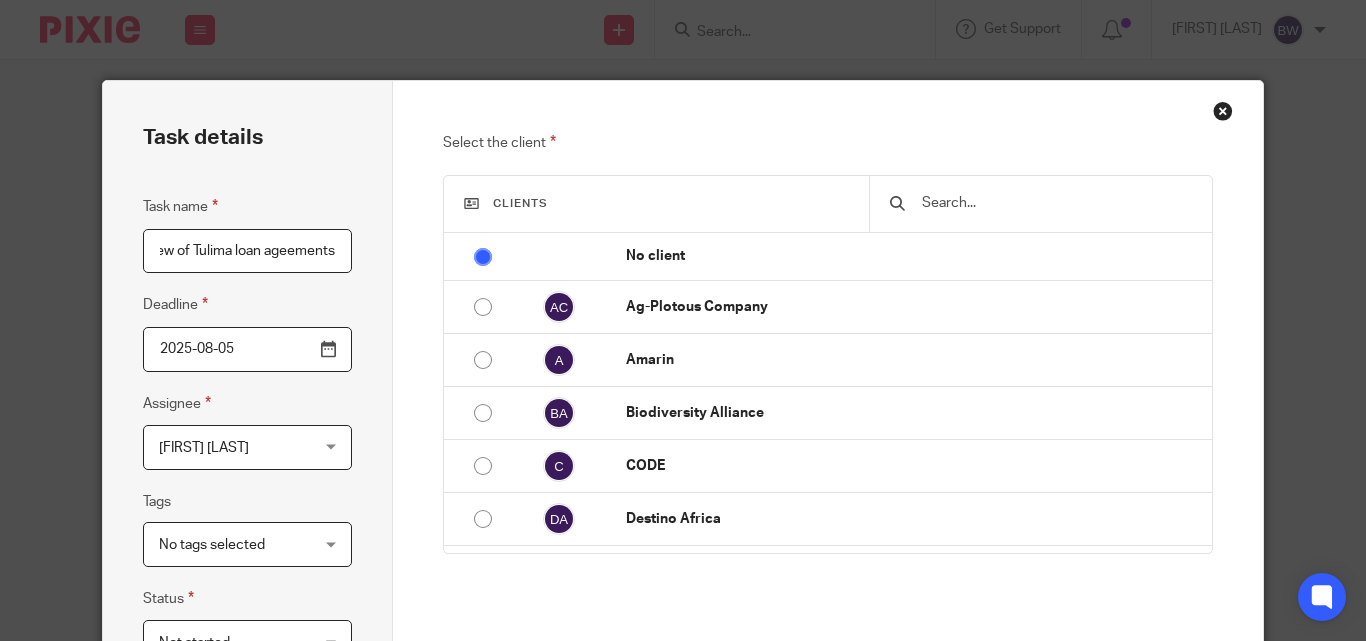 type on "Review of Tulima loan ageements" 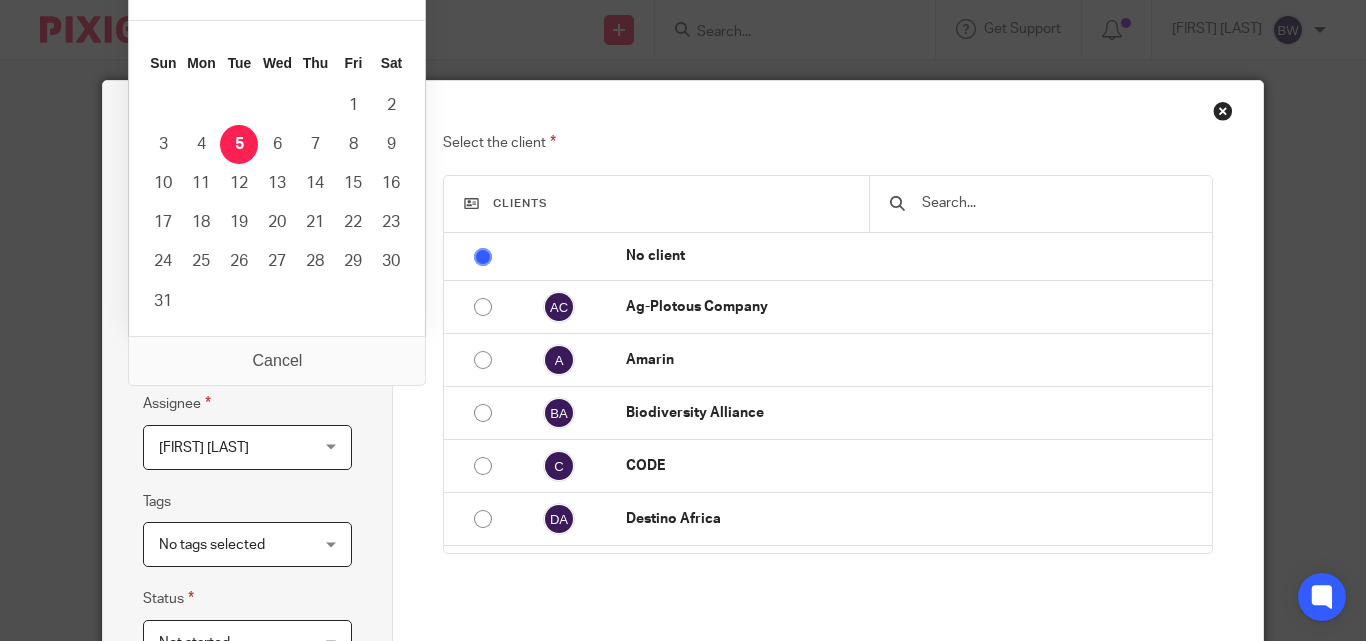 scroll, scrollTop: 0, scrollLeft: 0, axis: both 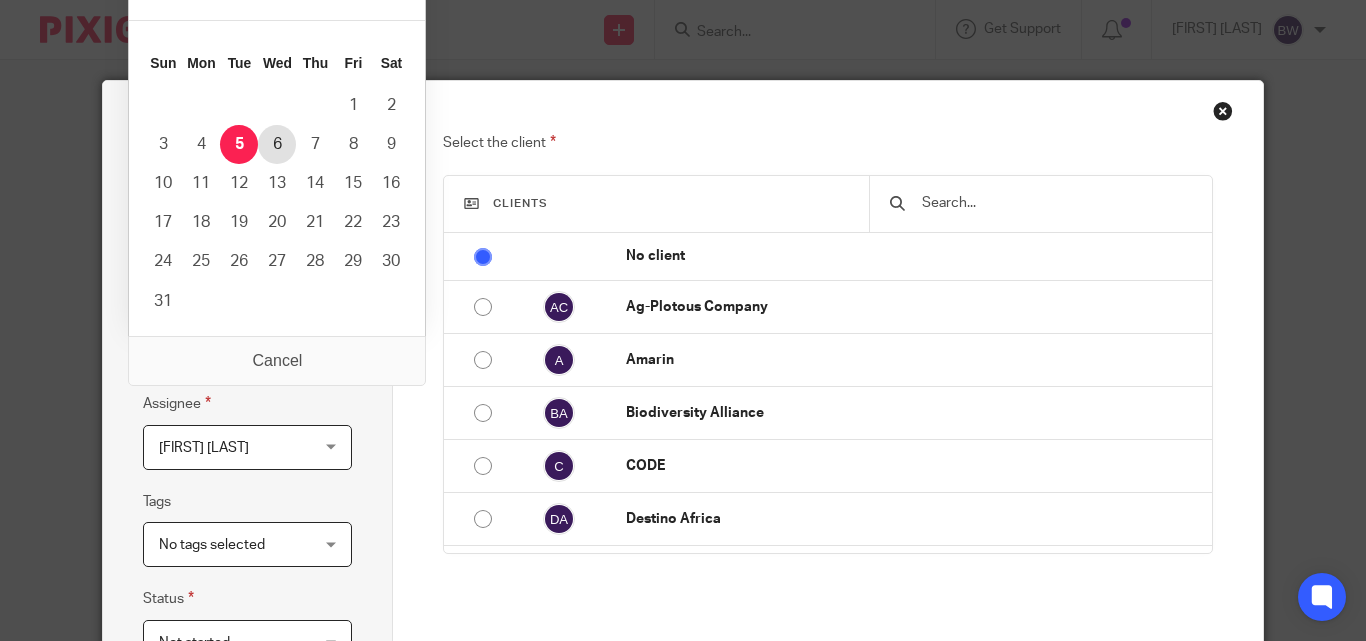 type on "2025-08-06" 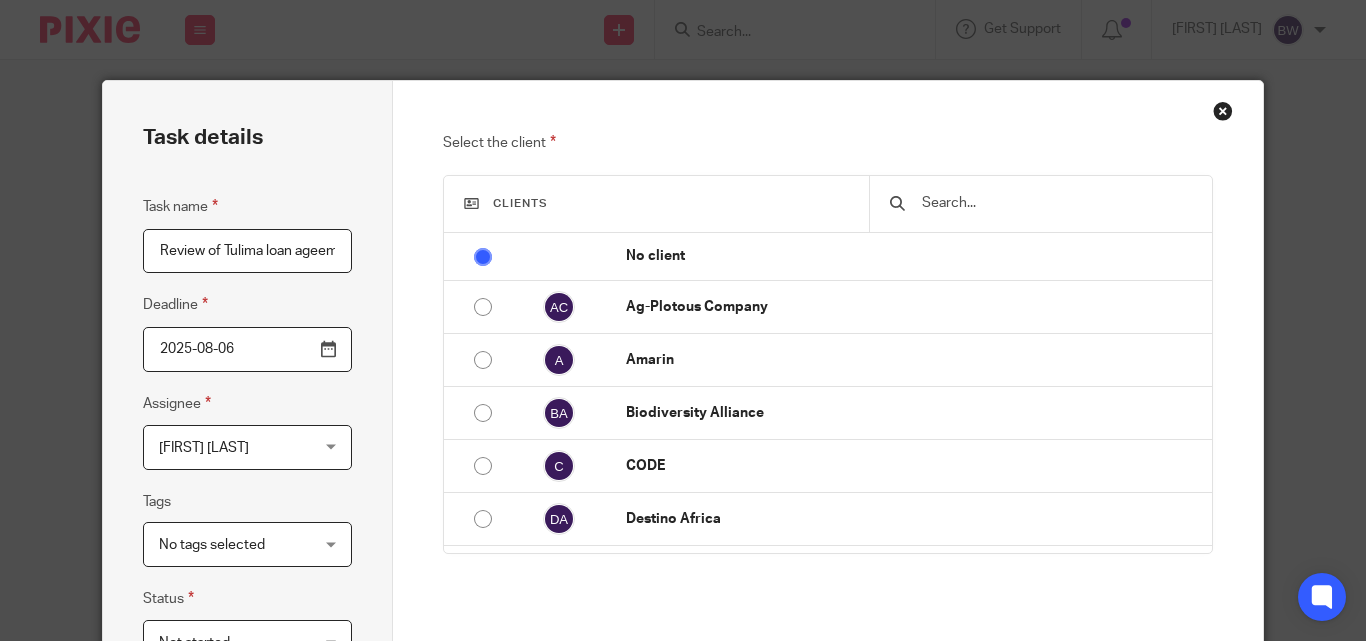 click at bounding box center [1055, 203] 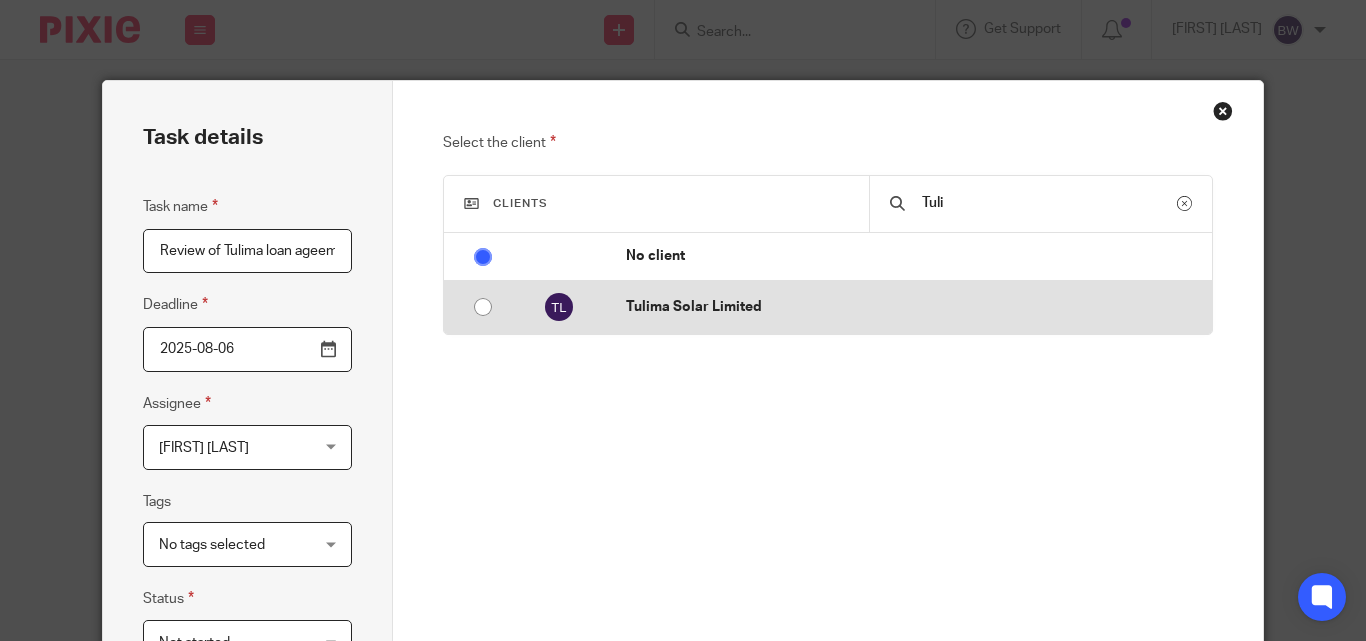 type on "Tuli" 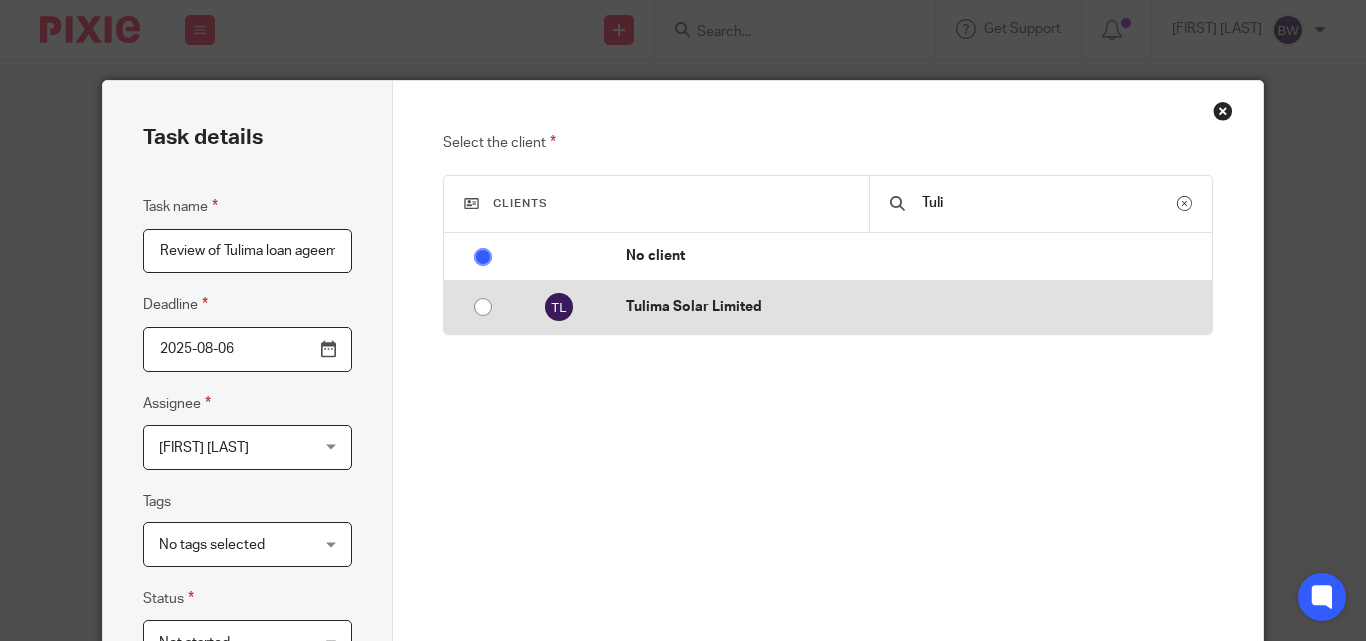 click at bounding box center [483, 307] 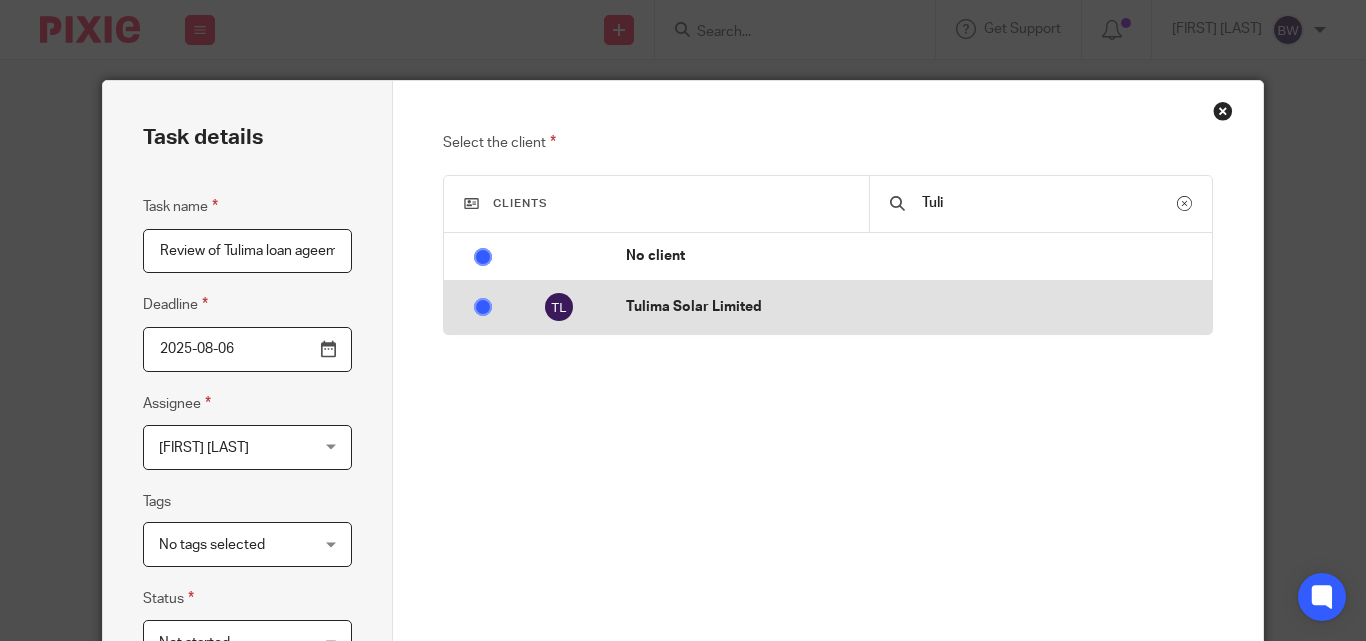 radio on "false" 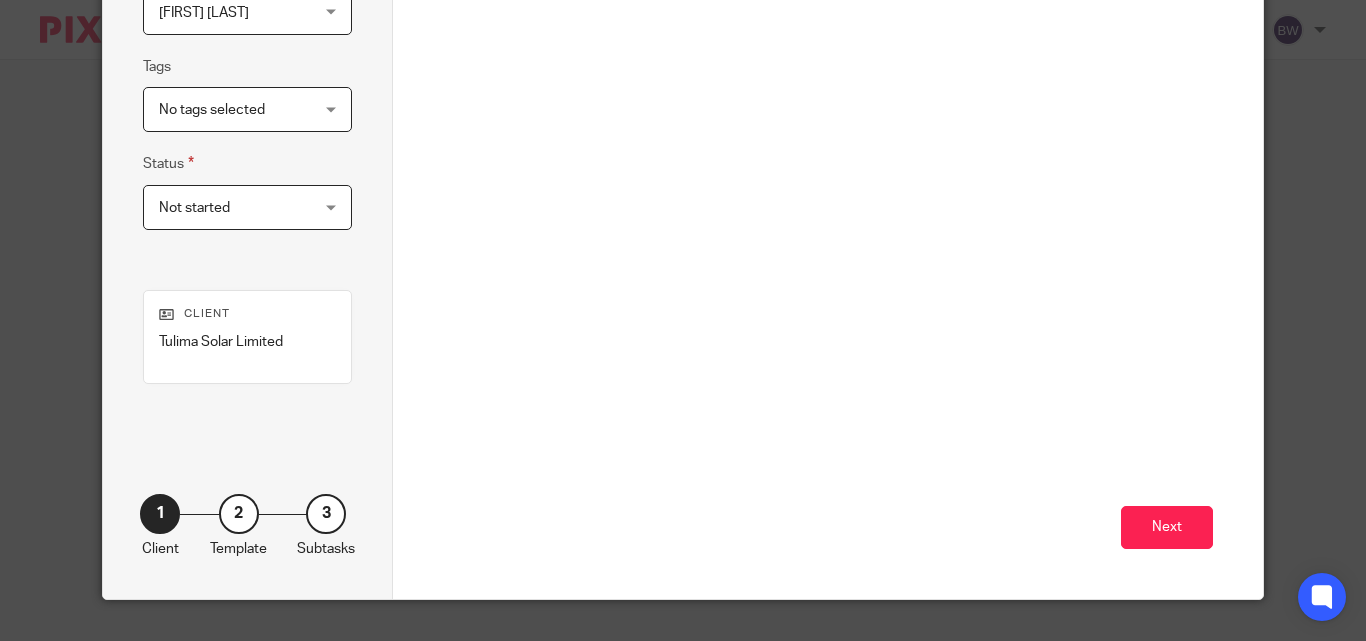 scroll, scrollTop: 474, scrollLeft: 0, axis: vertical 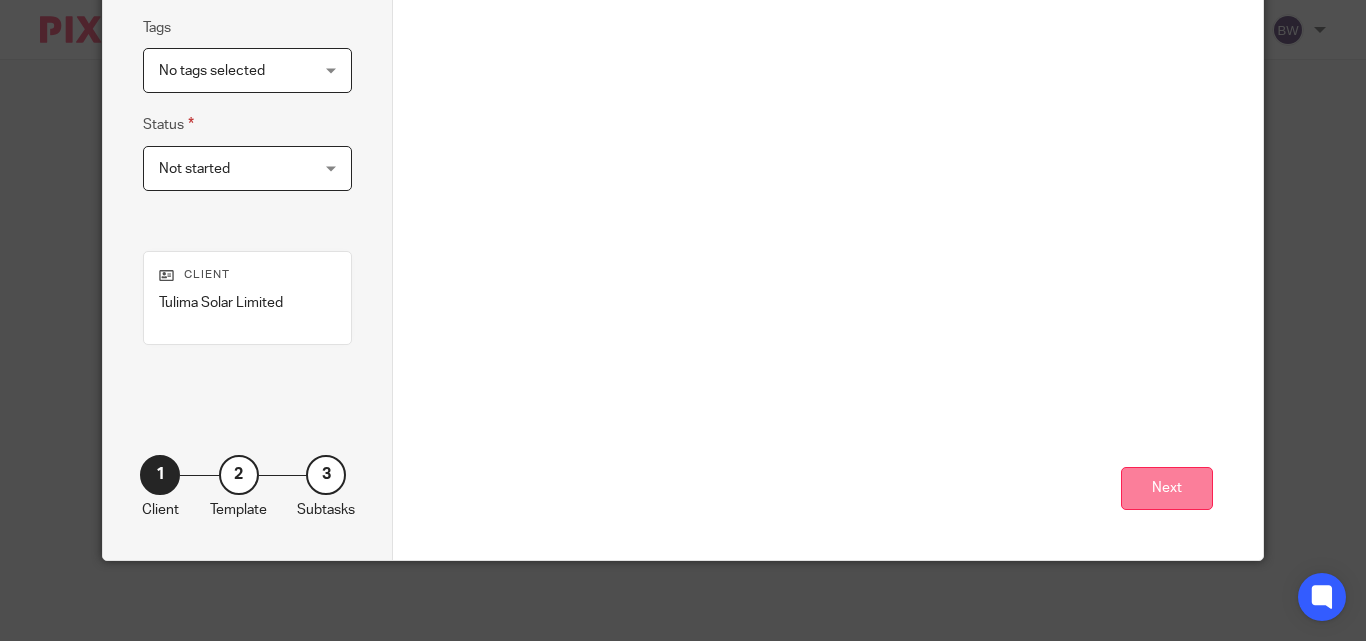 click on "Next" at bounding box center (1167, 488) 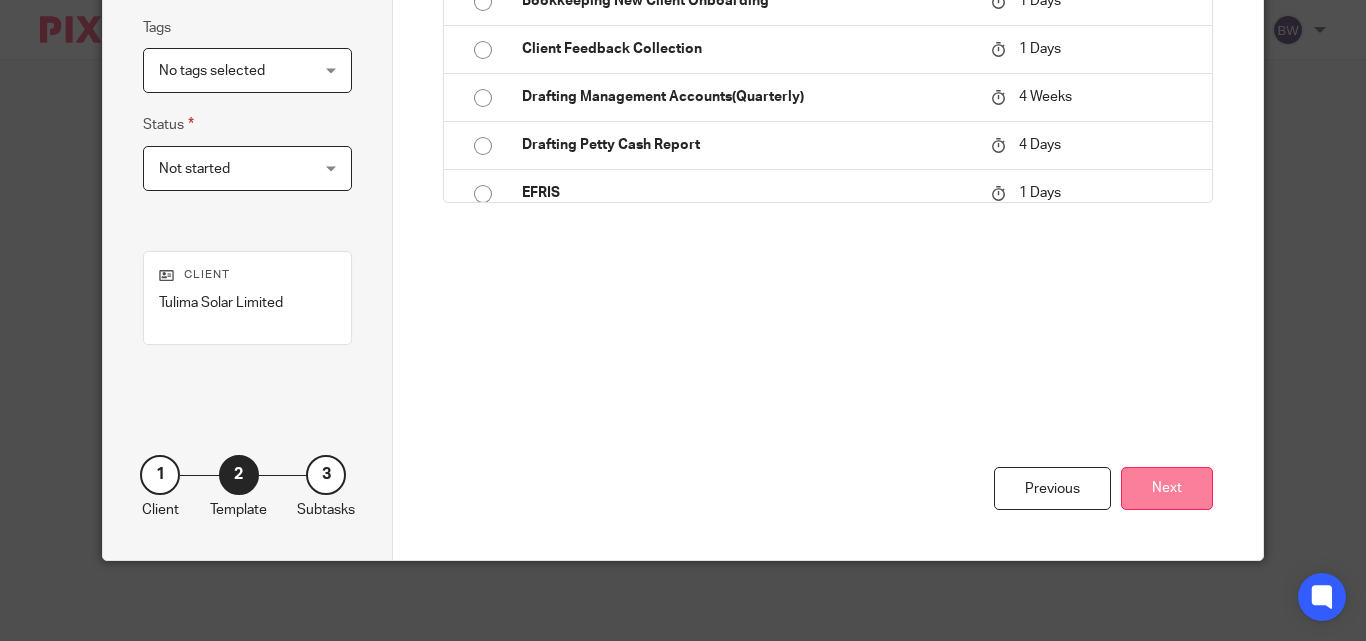 click on "Next" at bounding box center [1167, 488] 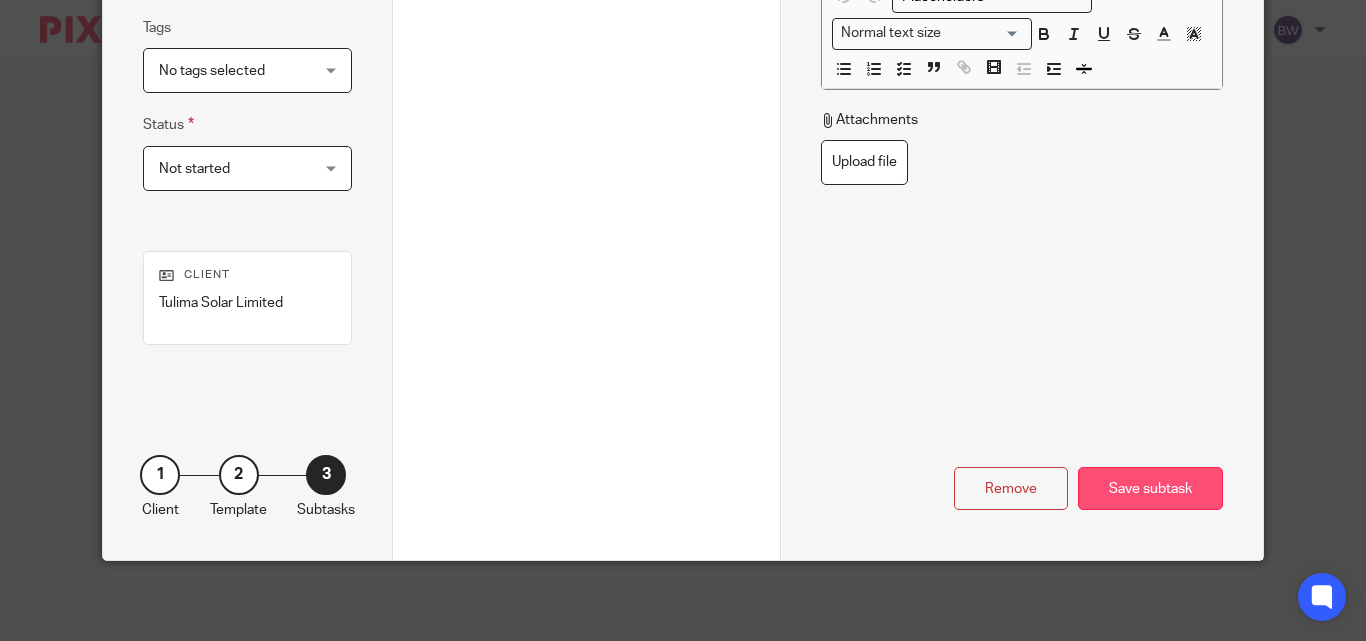 click on "Save subtask" at bounding box center [1150, 488] 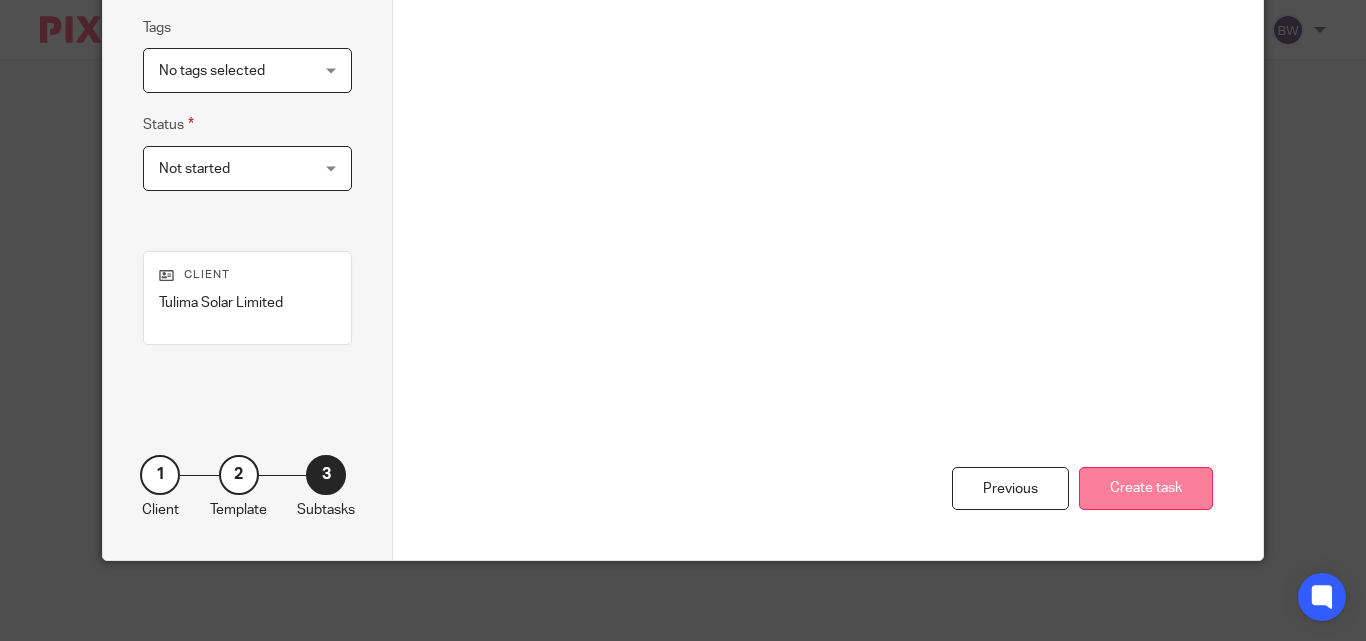 click on "Create task" at bounding box center [1146, 488] 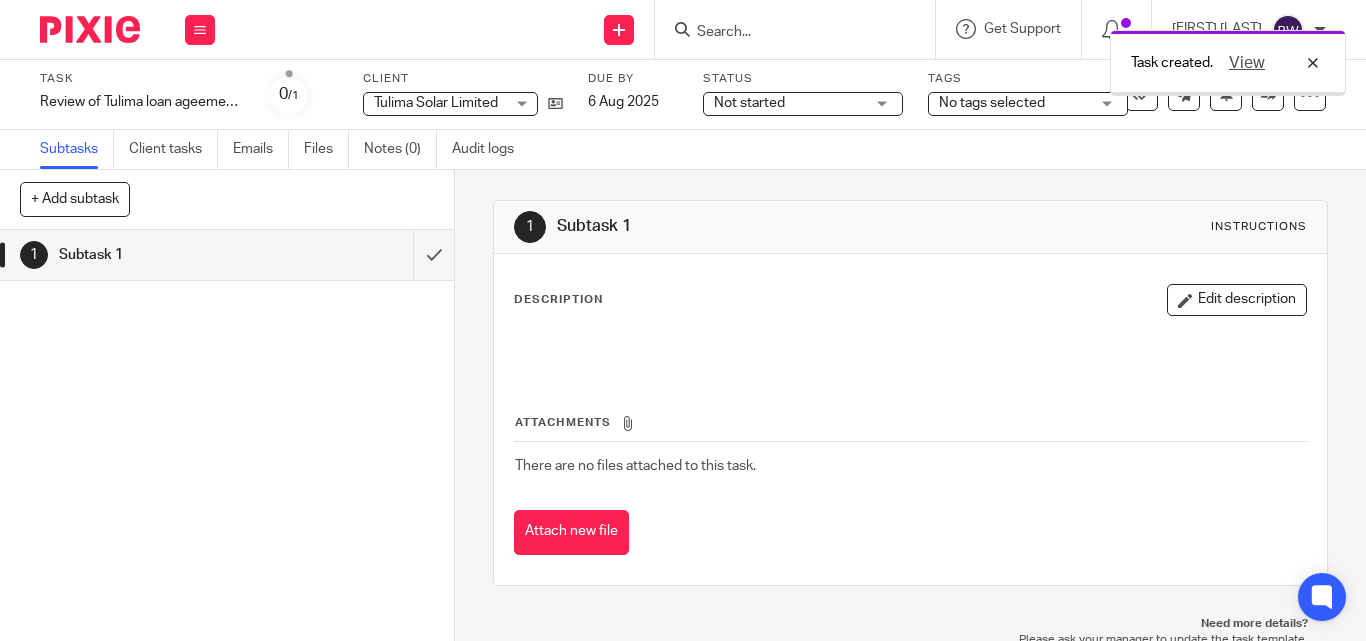 scroll, scrollTop: 0, scrollLeft: 0, axis: both 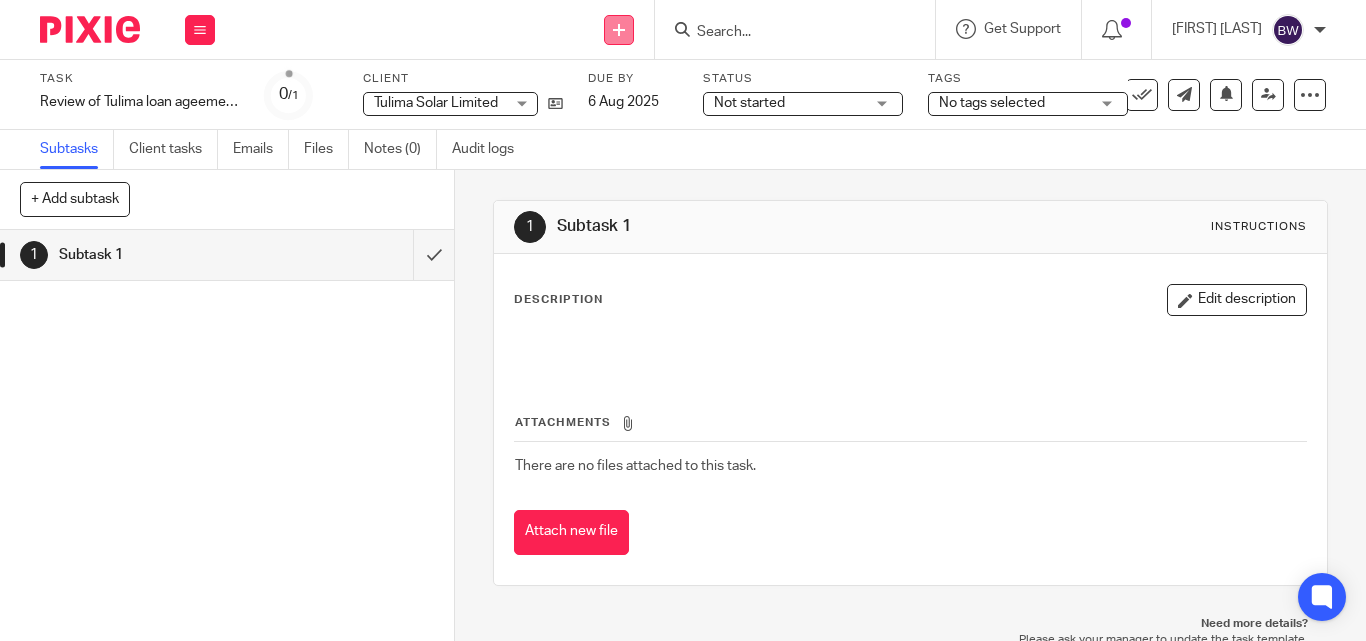 click at bounding box center [619, 30] 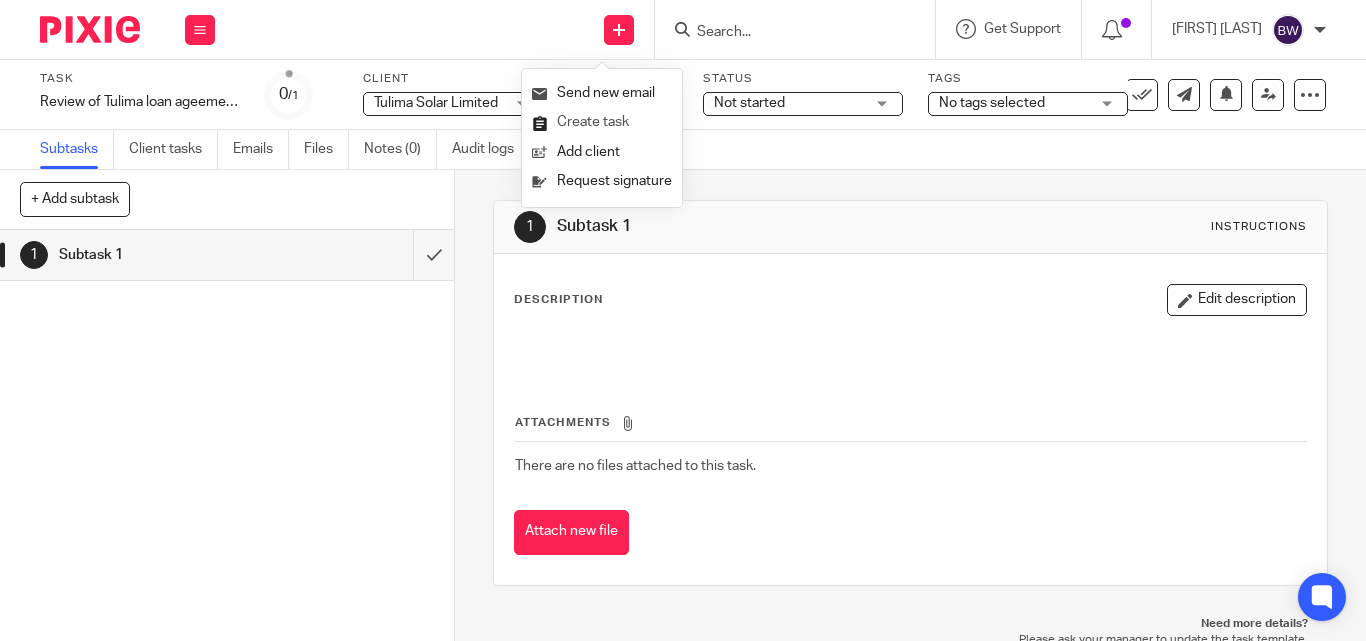 click on "Create task" at bounding box center (602, 122) 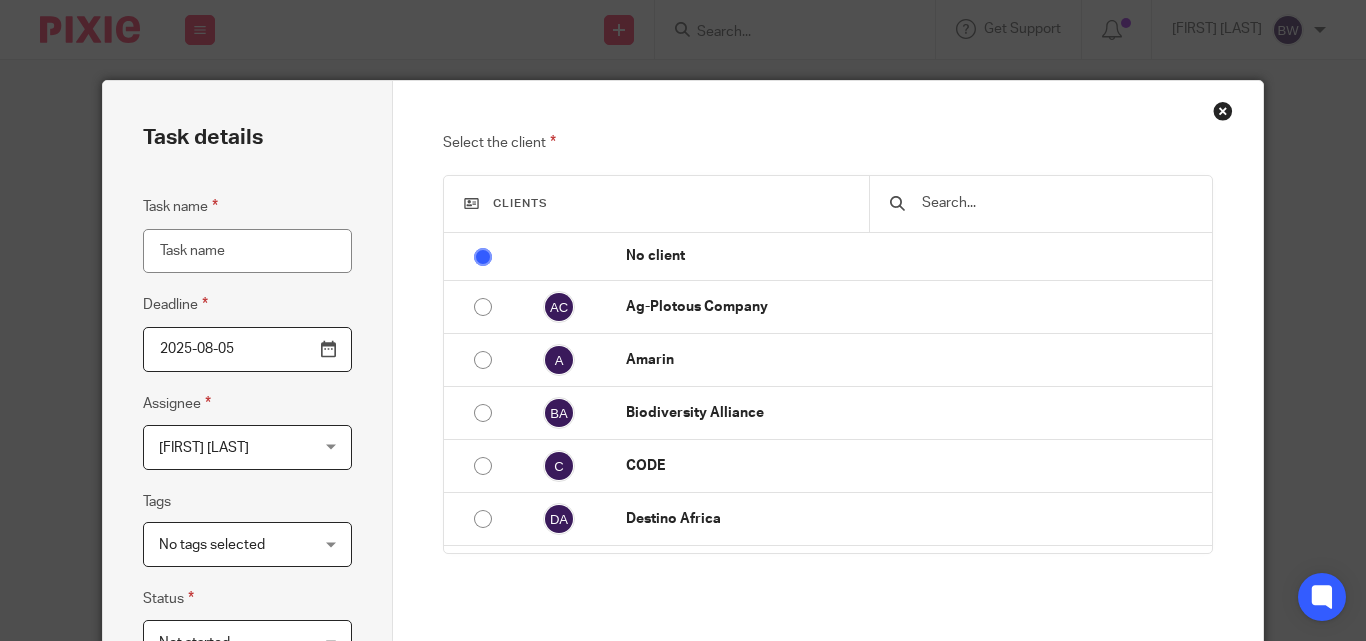 scroll, scrollTop: 0, scrollLeft: 0, axis: both 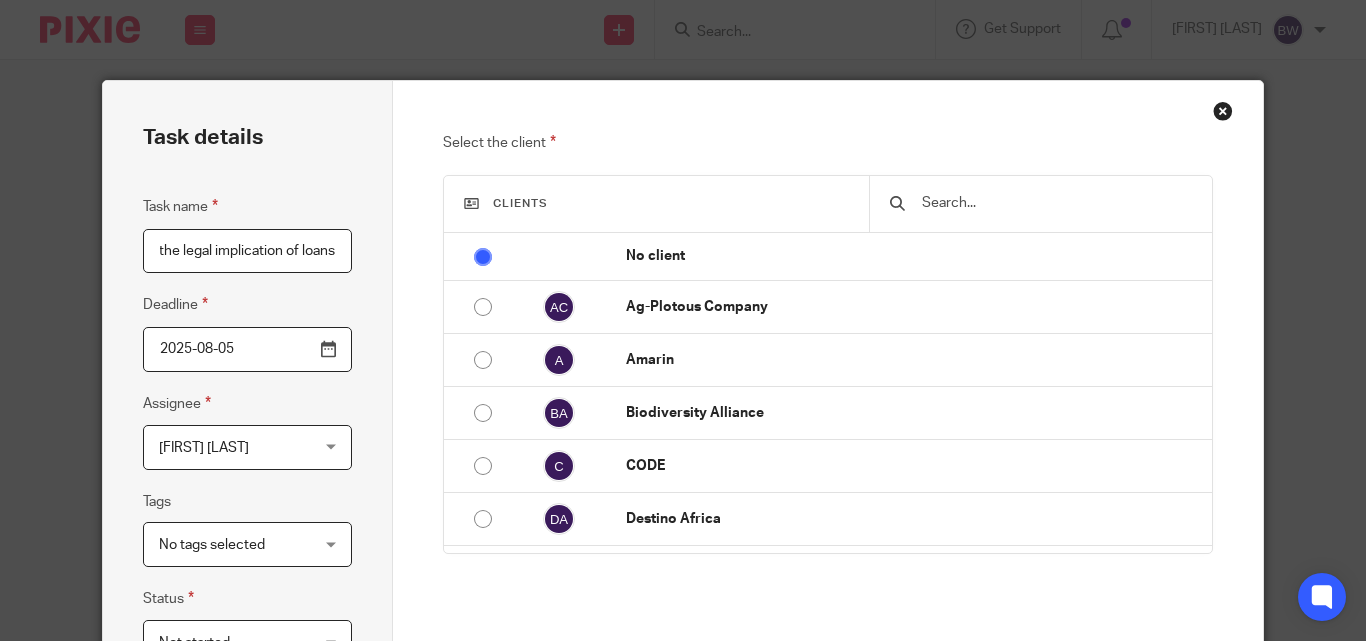 type on "Write Up on the legal implication of loans" 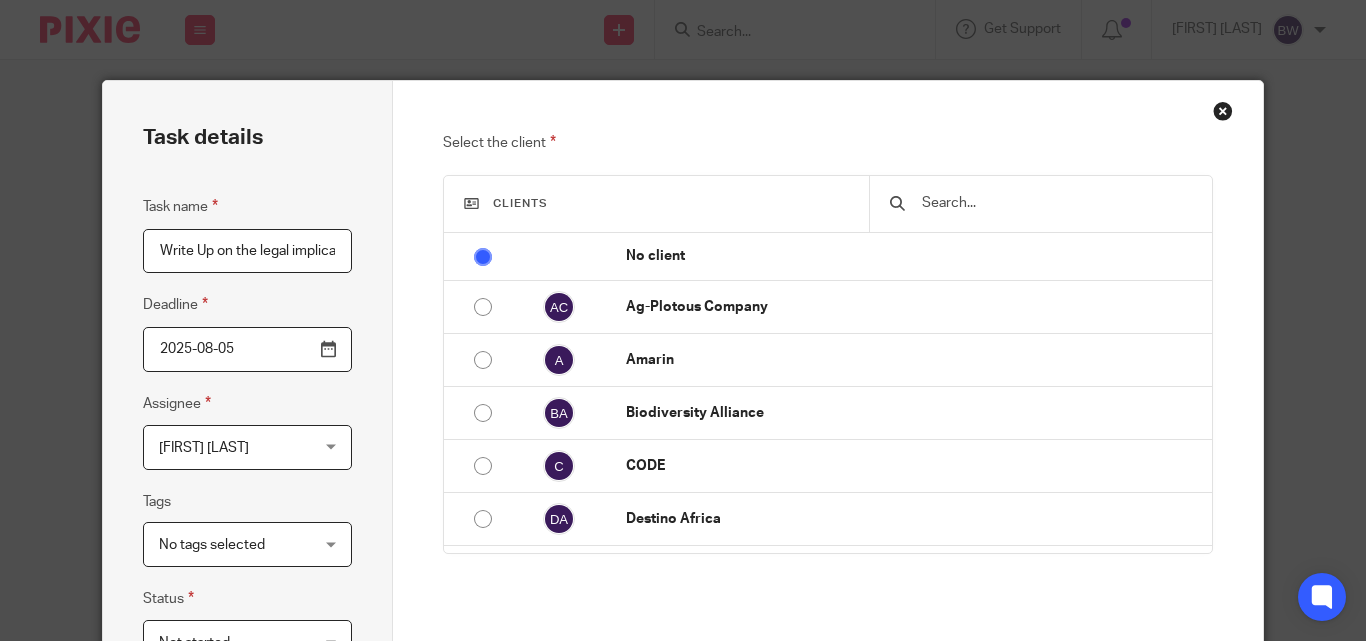 click on "2025-08-05" at bounding box center [247, 349] 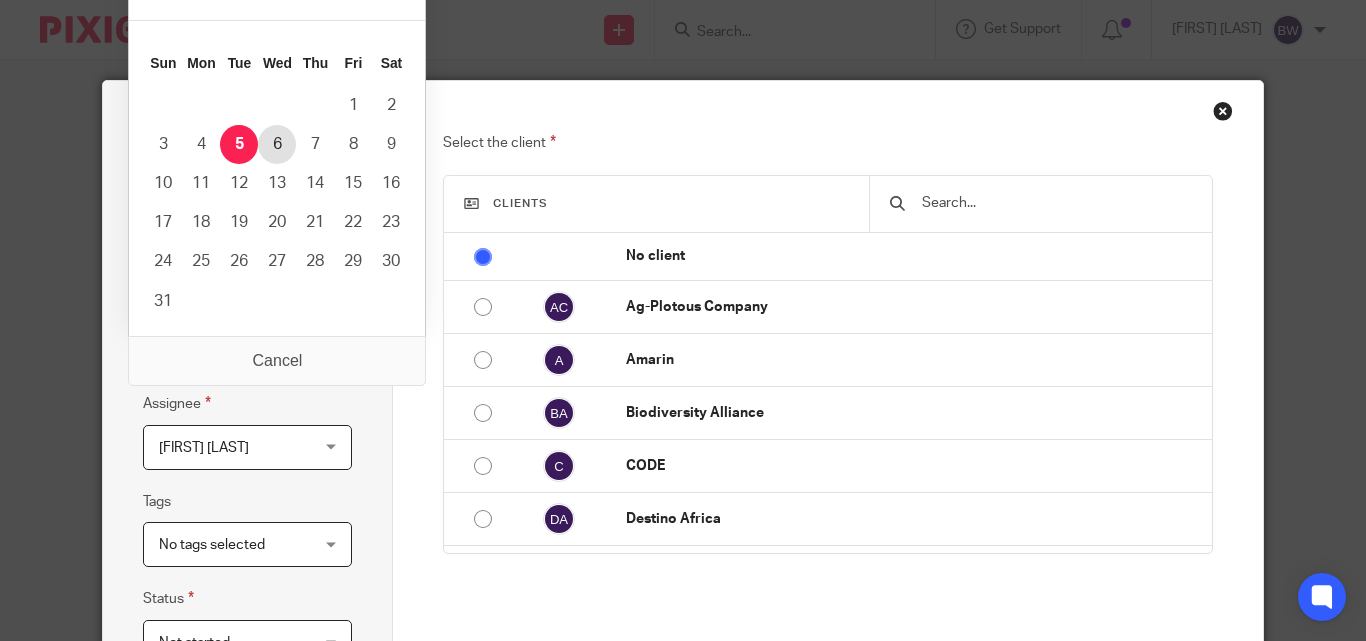 type on "2025-08-06" 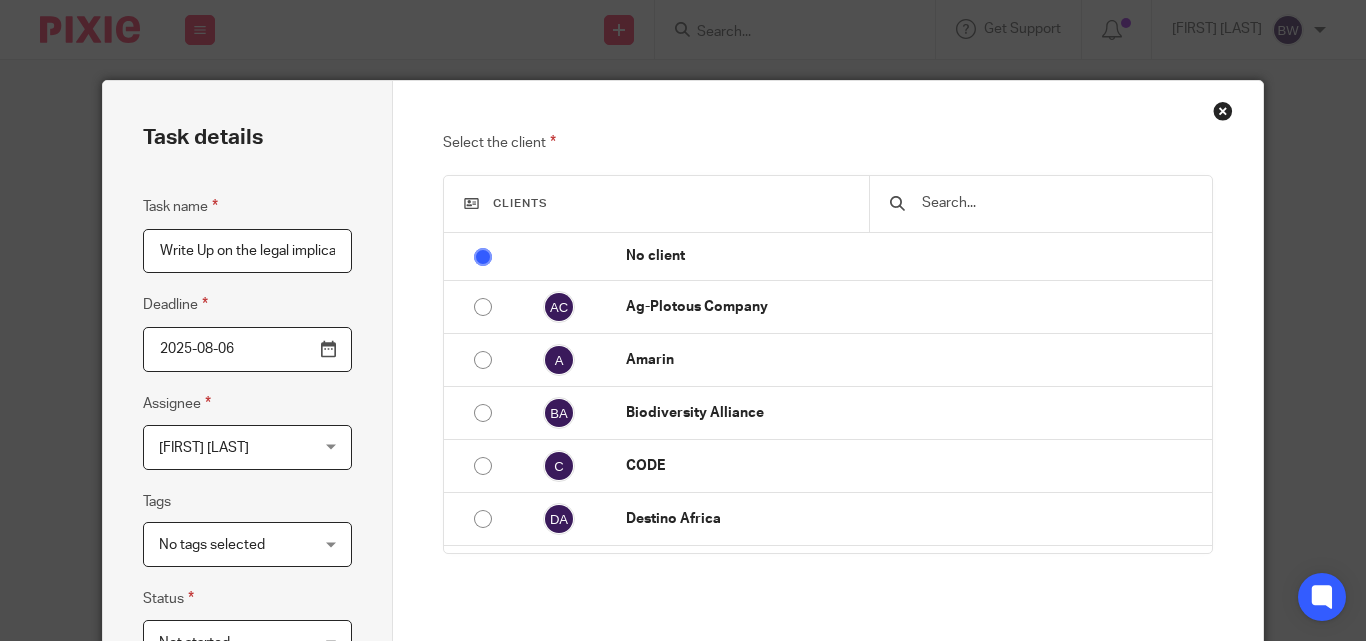 click at bounding box center [1055, 203] 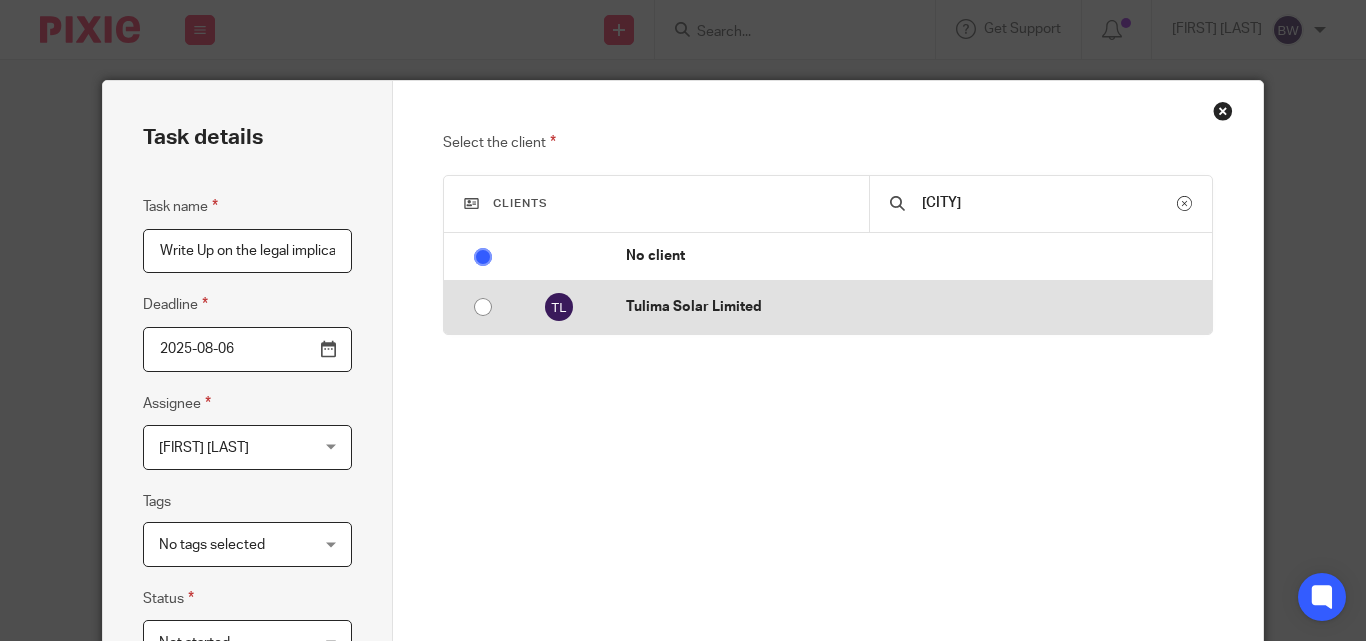 type on "[CITY]" 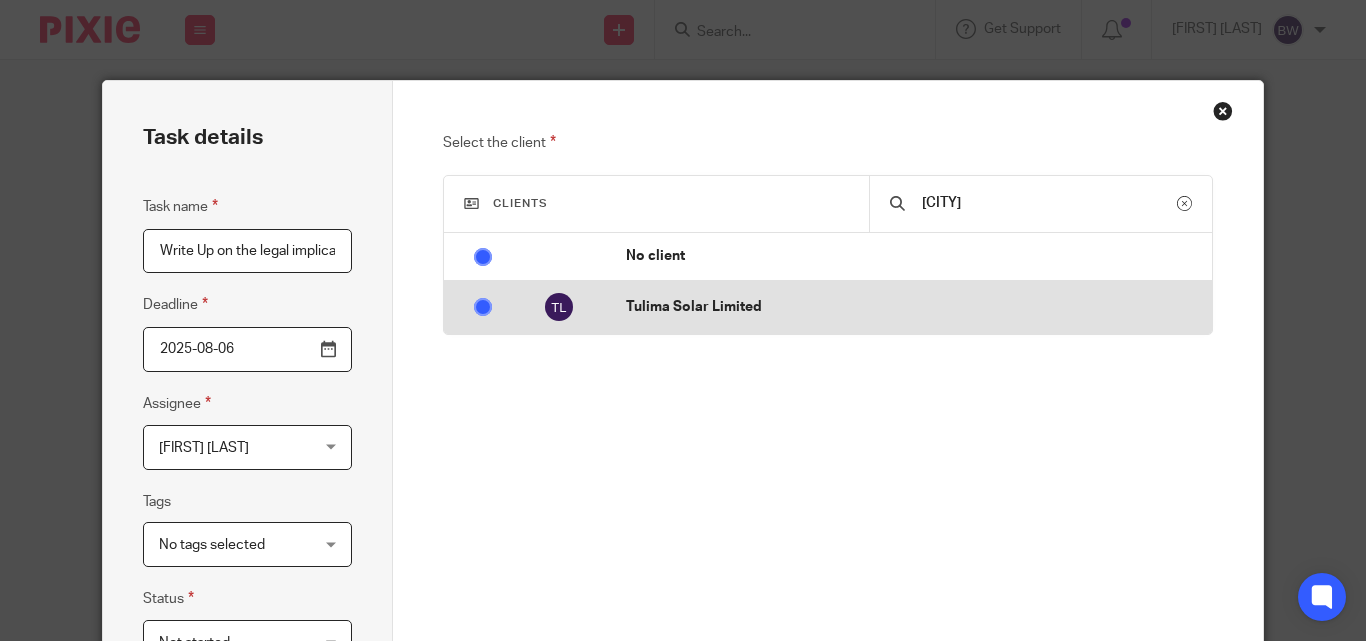 radio on "false" 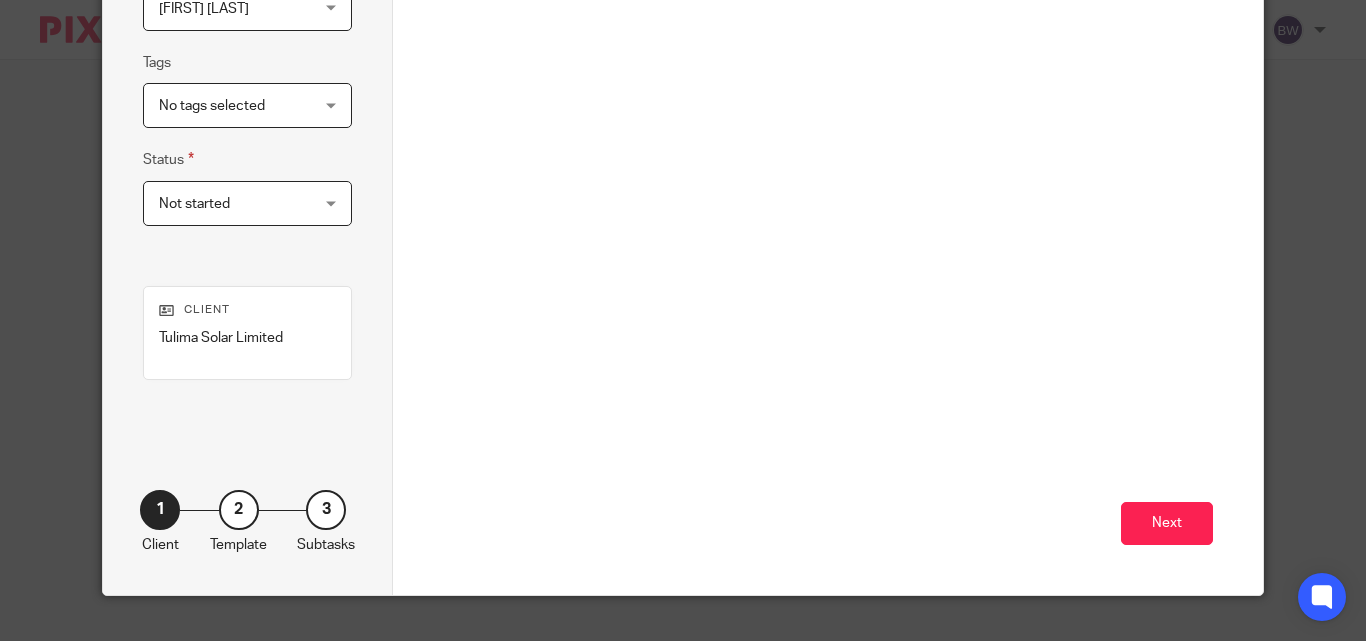scroll, scrollTop: 448, scrollLeft: 0, axis: vertical 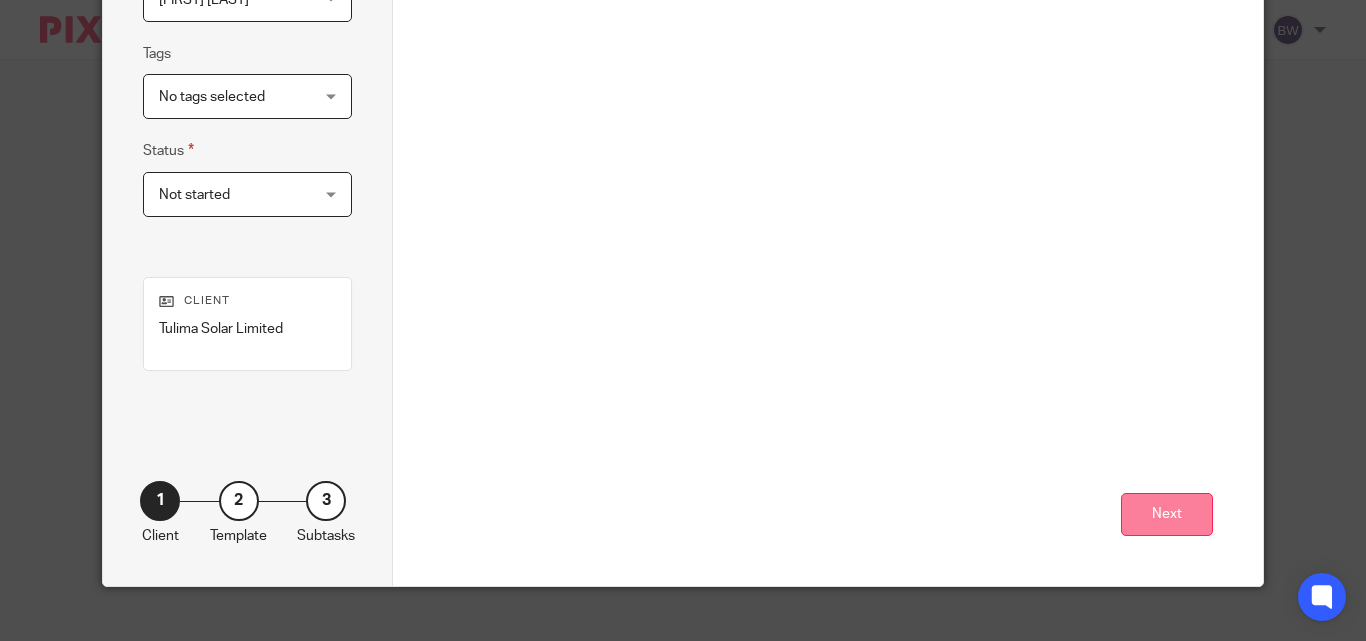 click on "Next" at bounding box center [1167, 514] 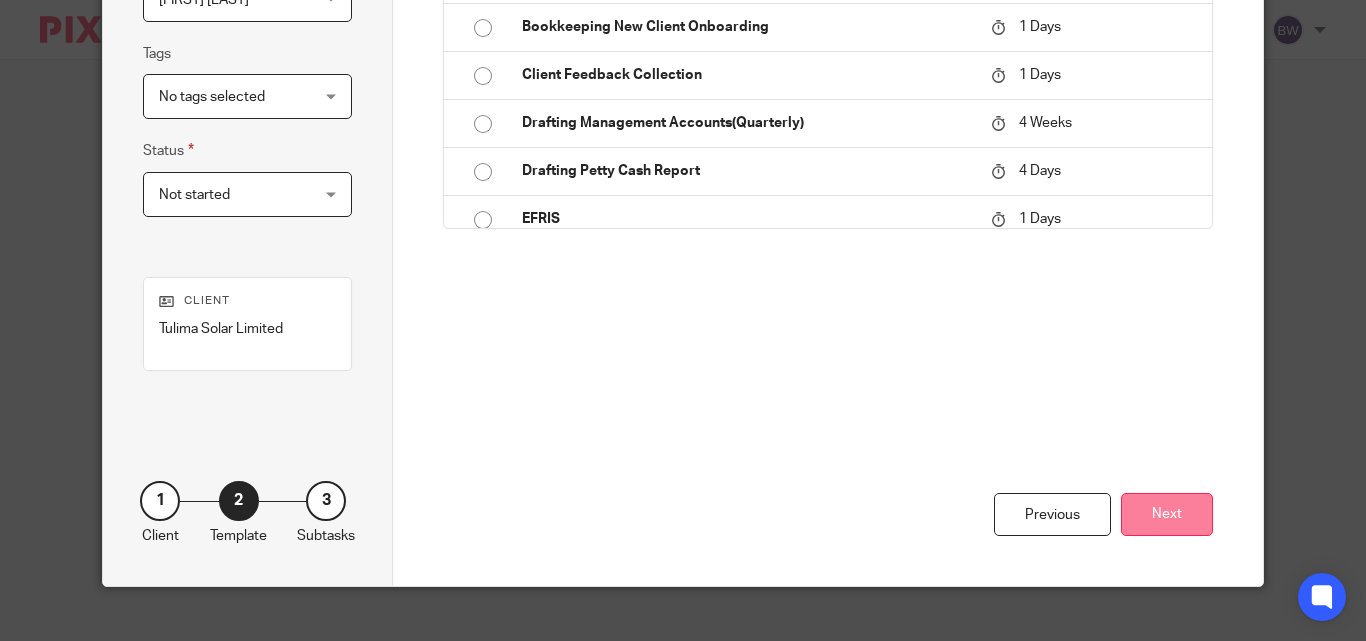 click on "Next" at bounding box center [1167, 514] 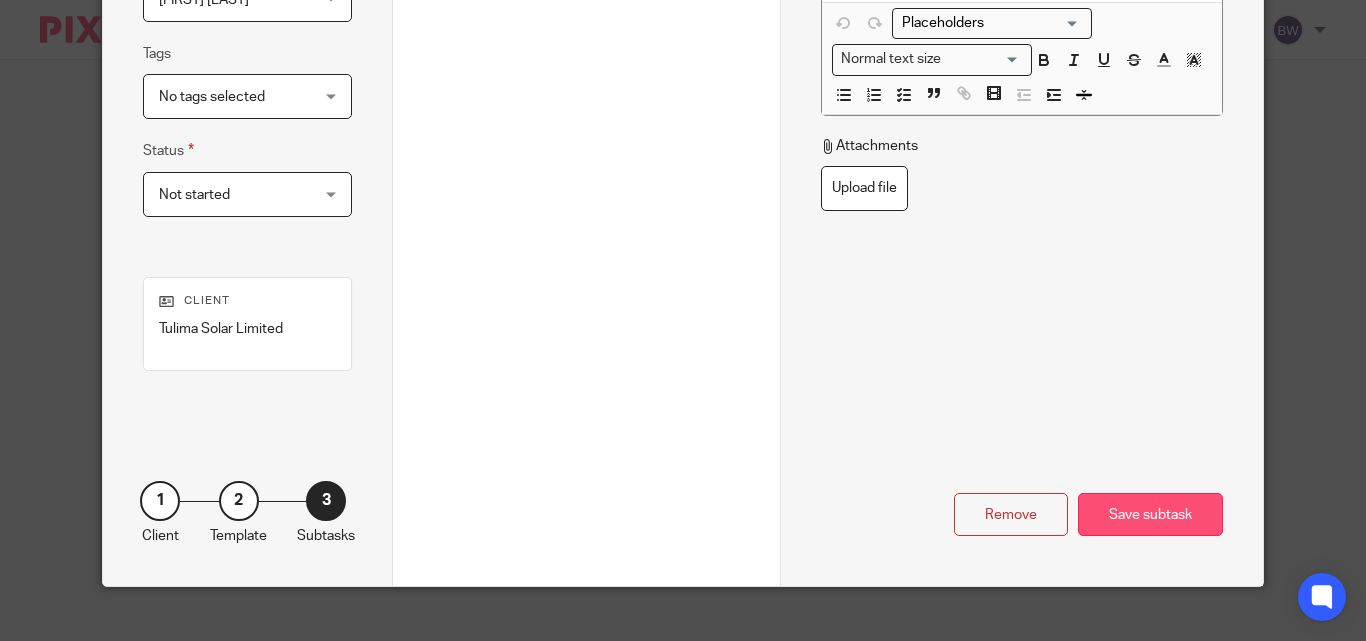 click on "Save subtask" at bounding box center (1150, 514) 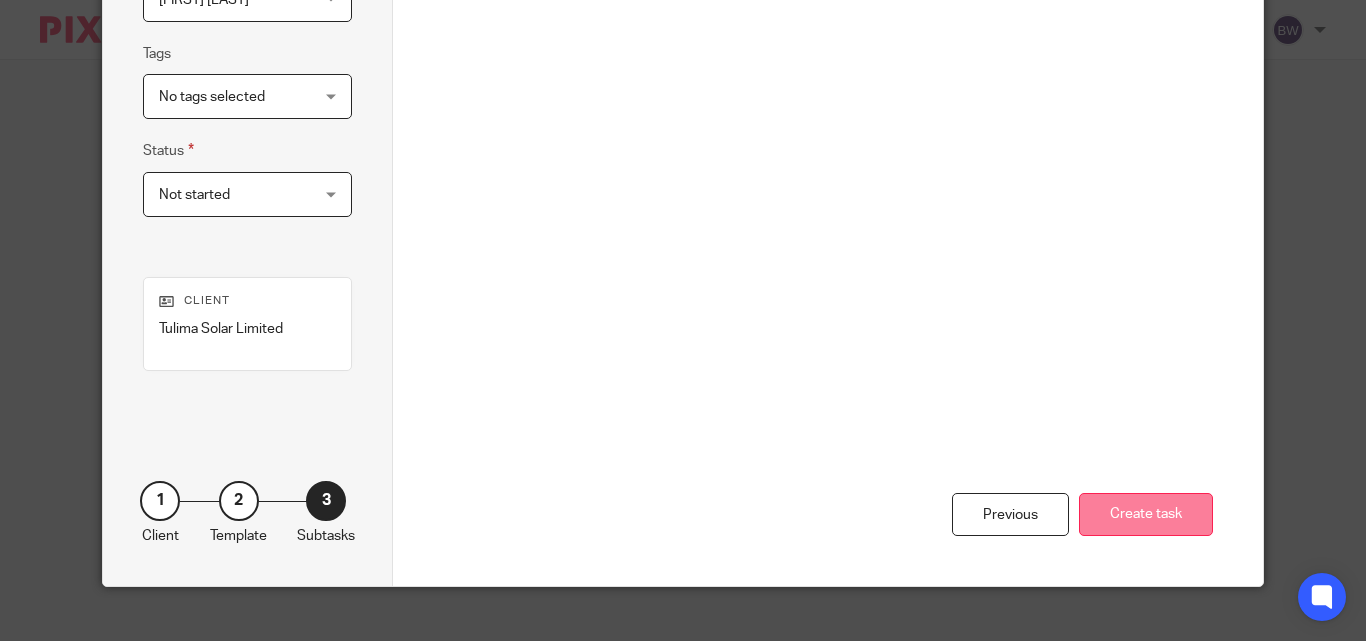 click on "Create task" at bounding box center (1146, 514) 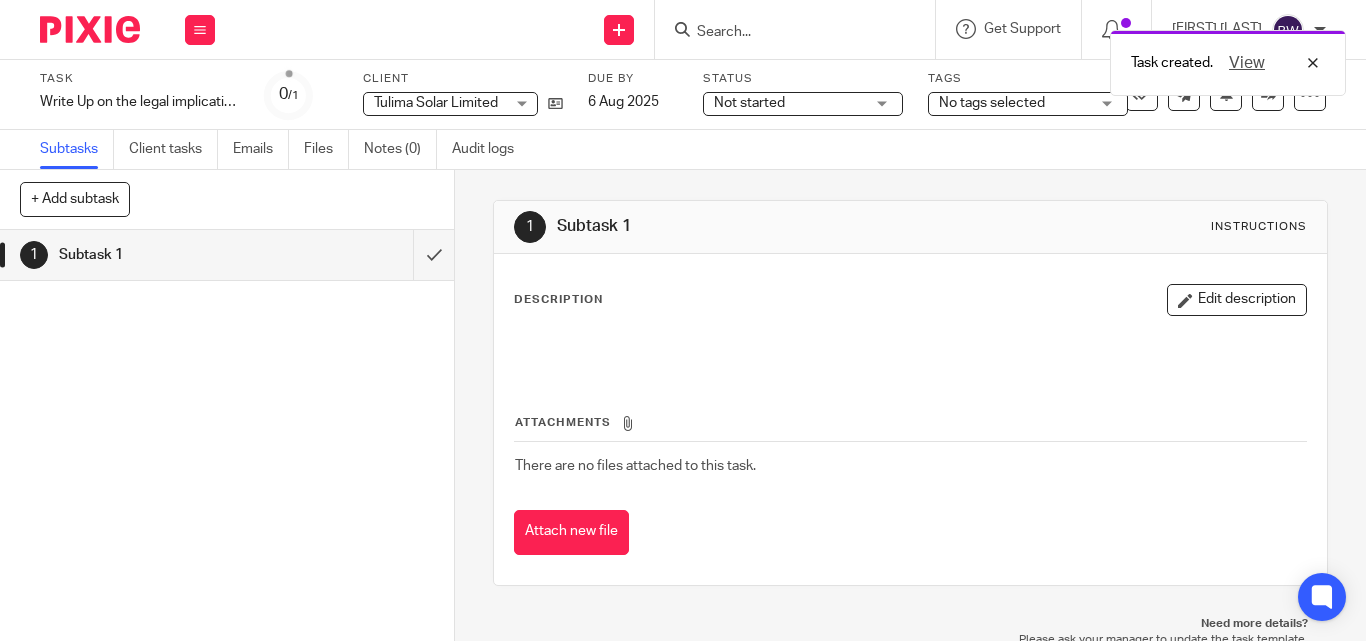 scroll, scrollTop: 0, scrollLeft: 0, axis: both 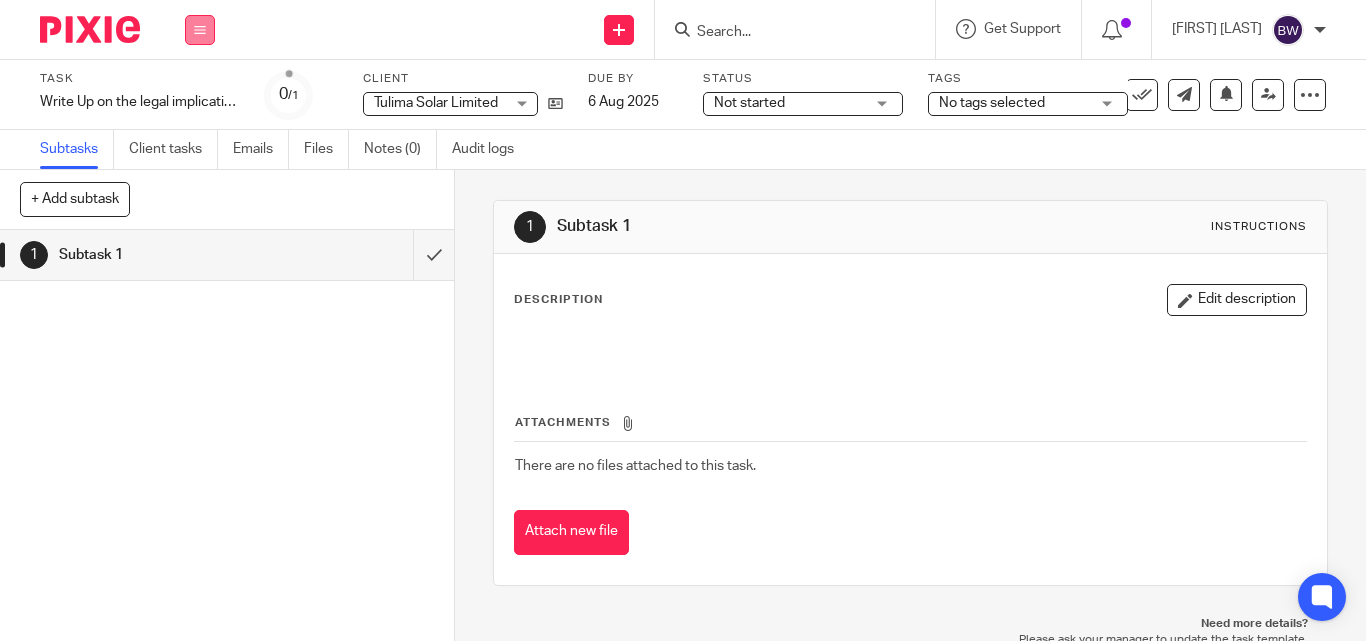 click at bounding box center (200, 30) 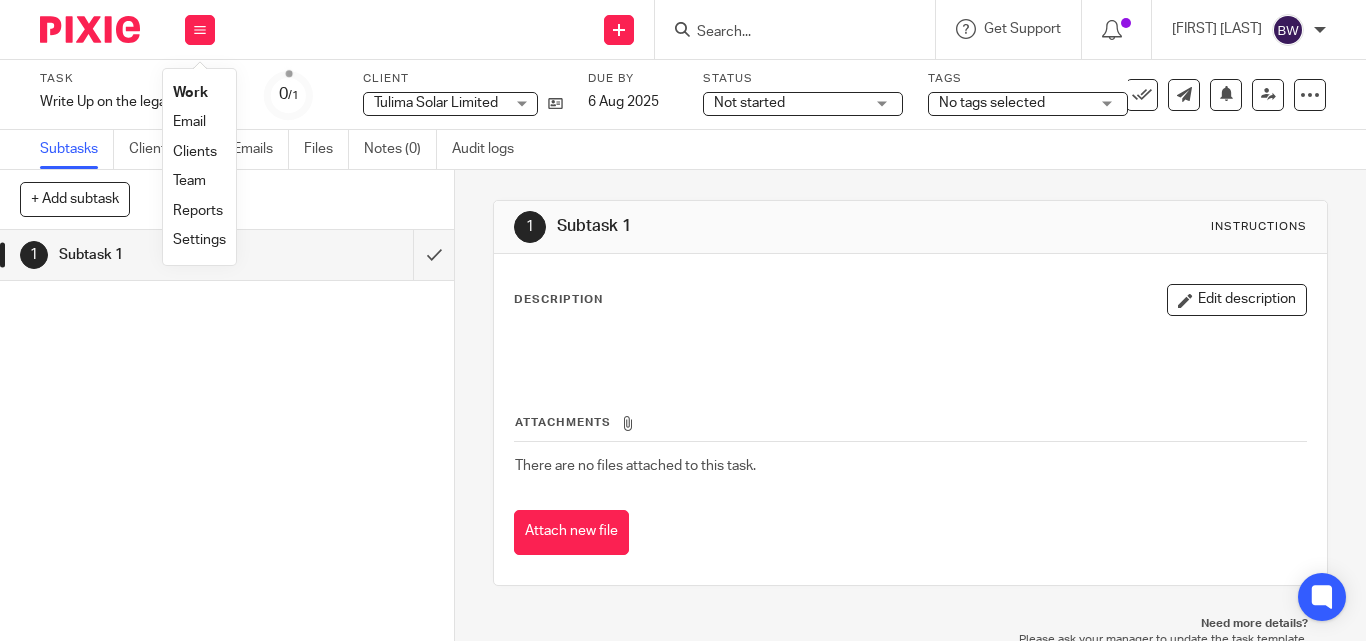 click on "Team" at bounding box center (189, 181) 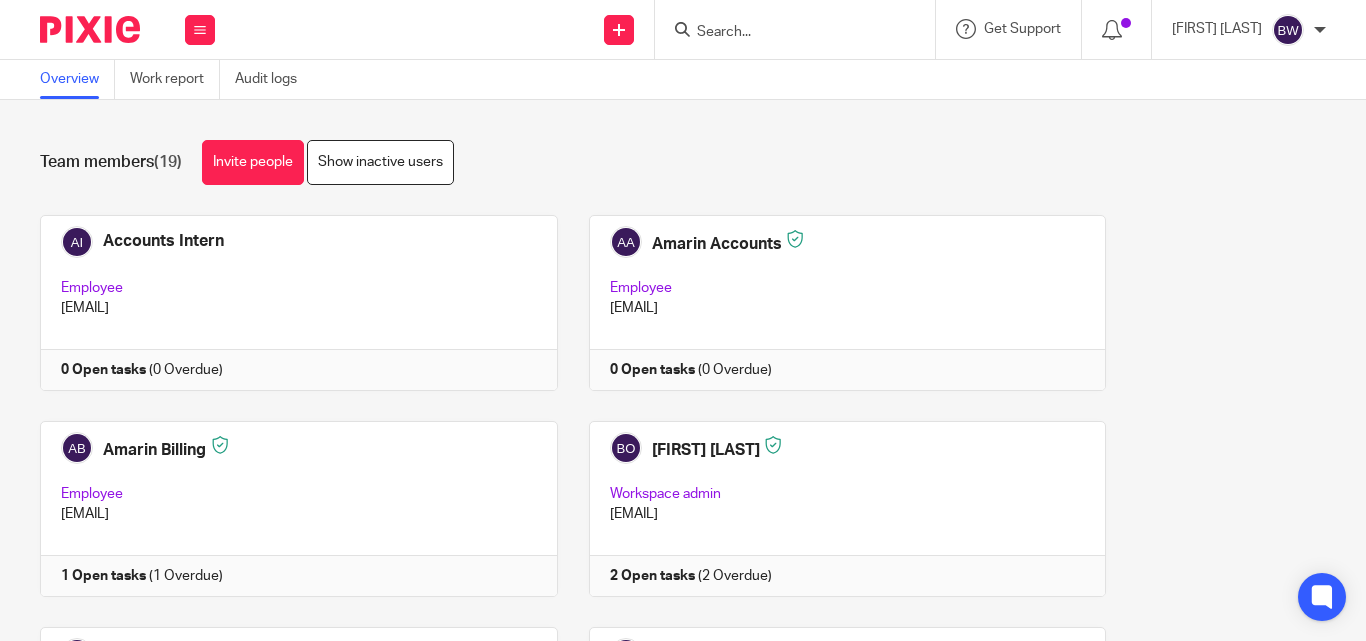 scroll, scrollTop: 0, scrollLeft: 0, axis: both 